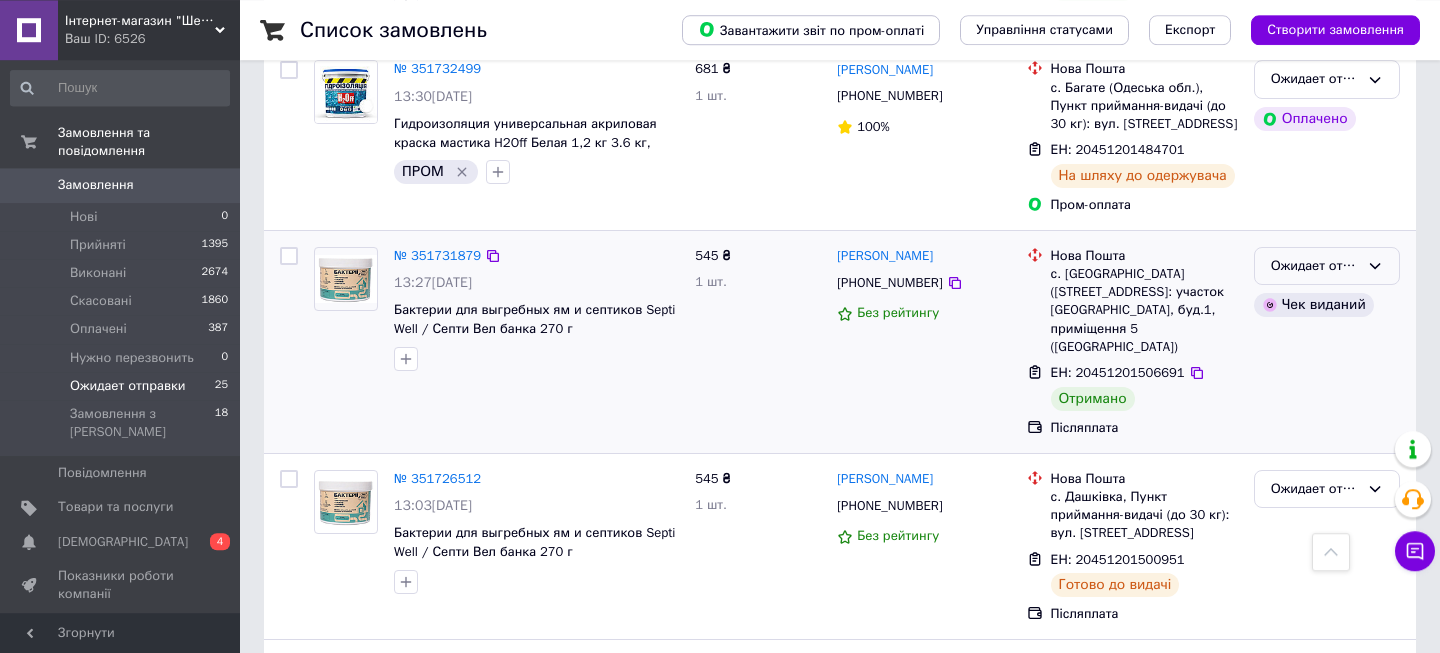scroll, scrollTop: 3240, scrollLeft: 0, axis: vertical 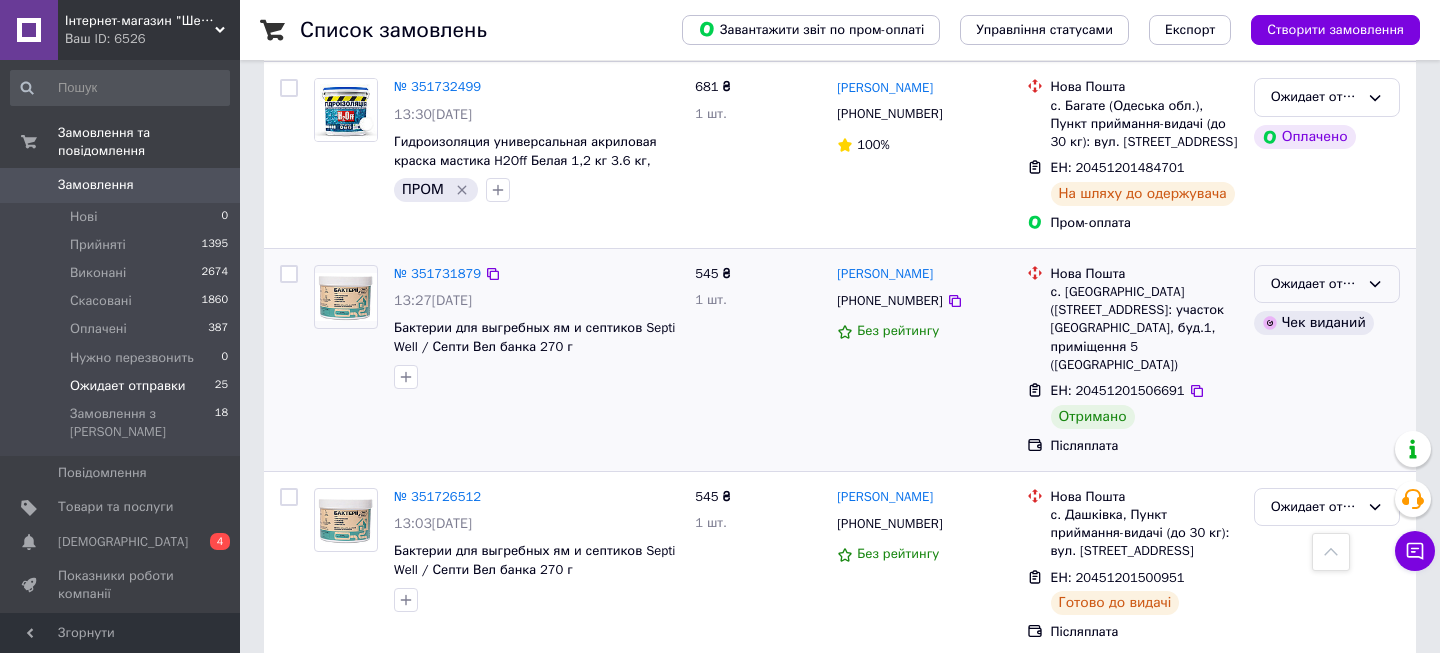 click on "Ожидает отправки" at bounding box center [1315, 284] 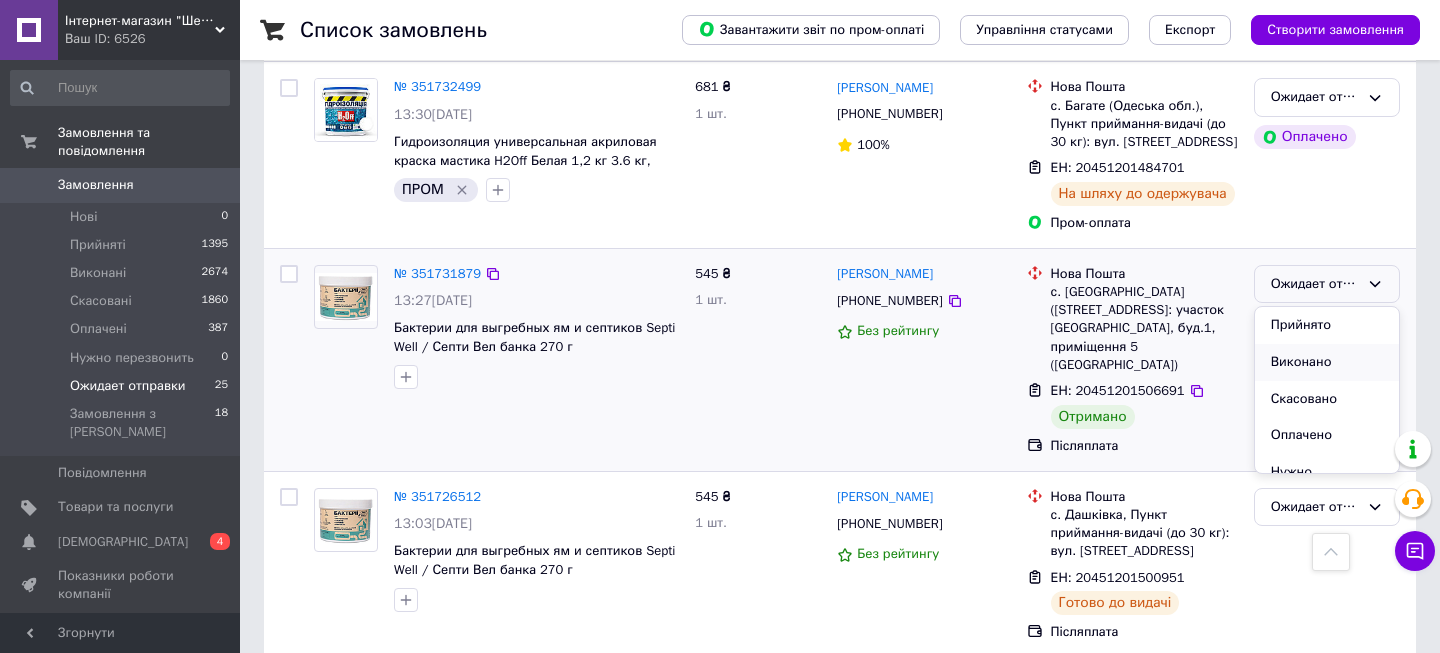 click on "Виконано" at bounding box center [1327, 362] 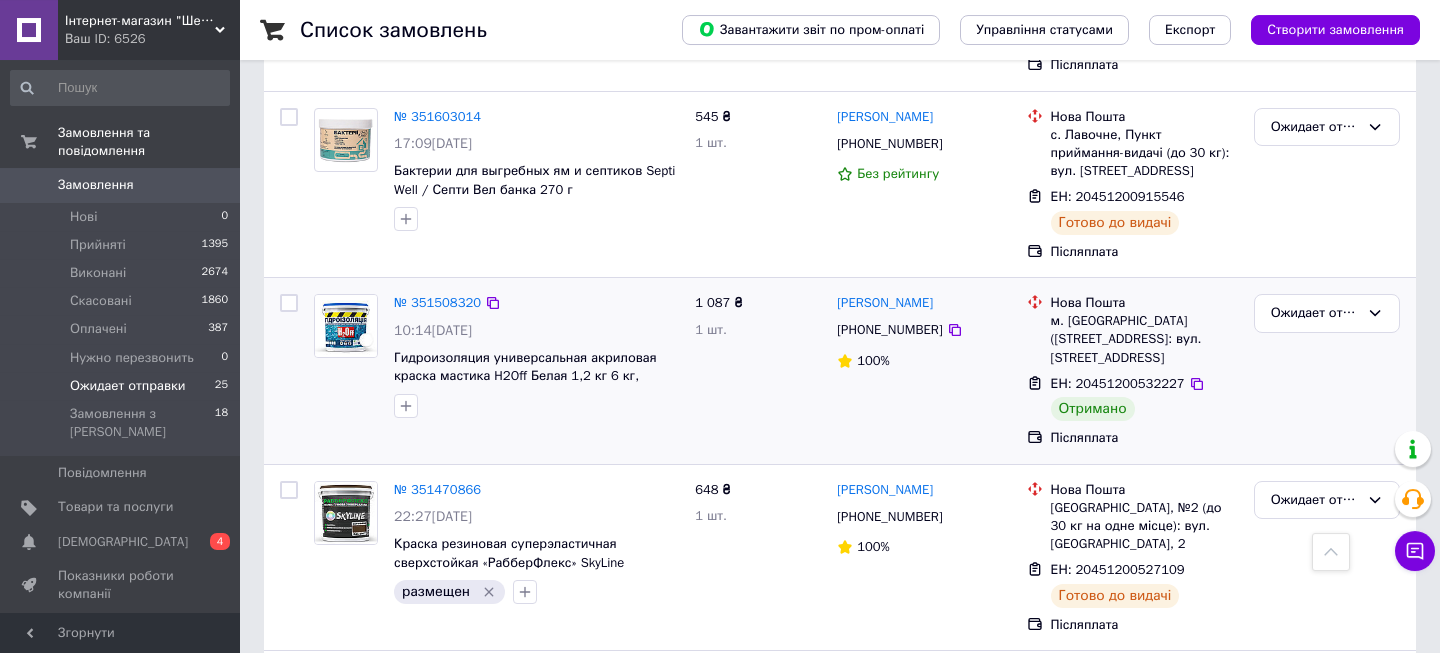 scroll, scrollTop: 3783, scrollLeft: 0, axis: vertical 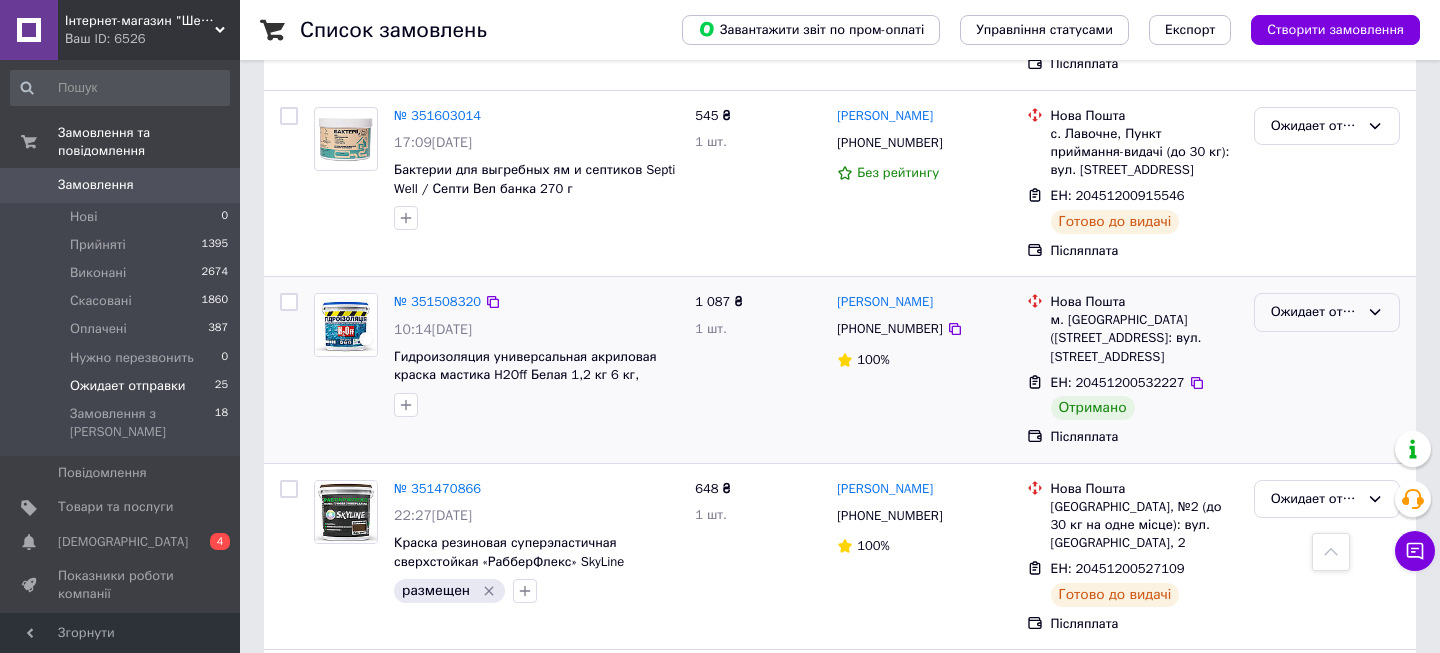 click on "Ожидает отправки" at bounding box center (1315, 312) 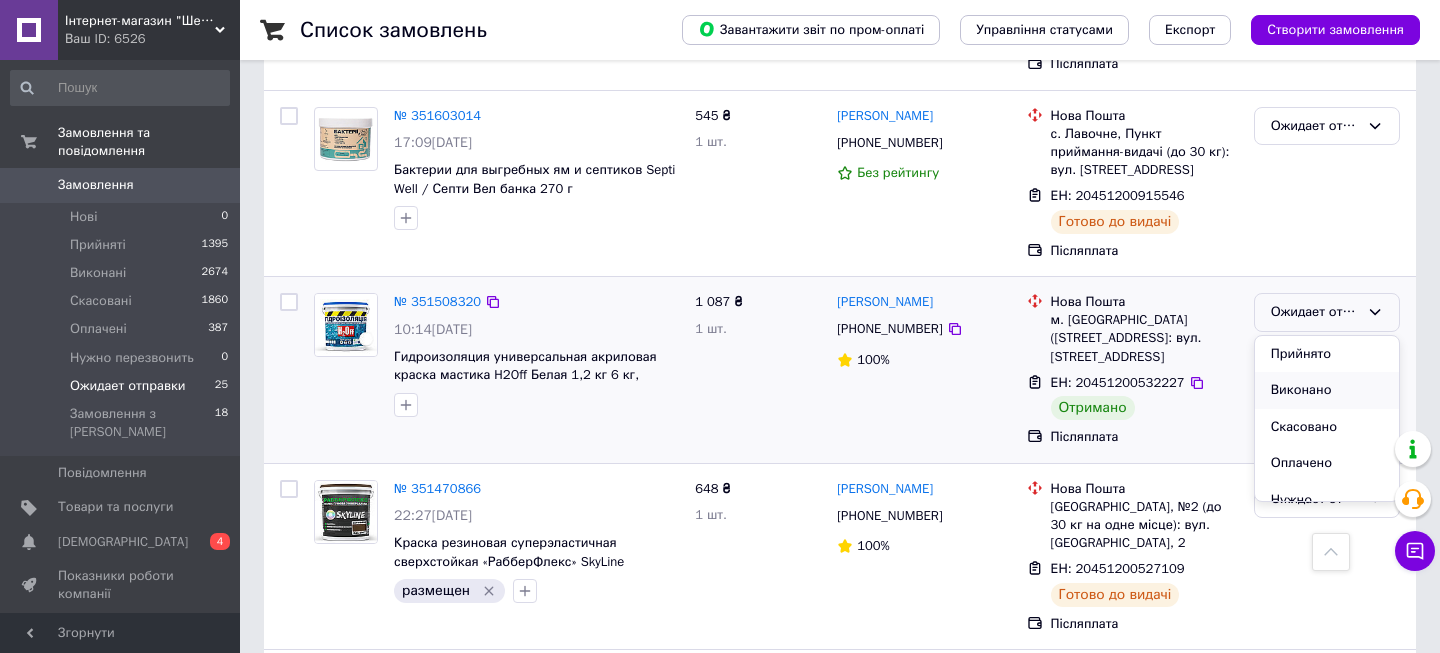 click on "Виконано" at bounding box center [1327, 390] 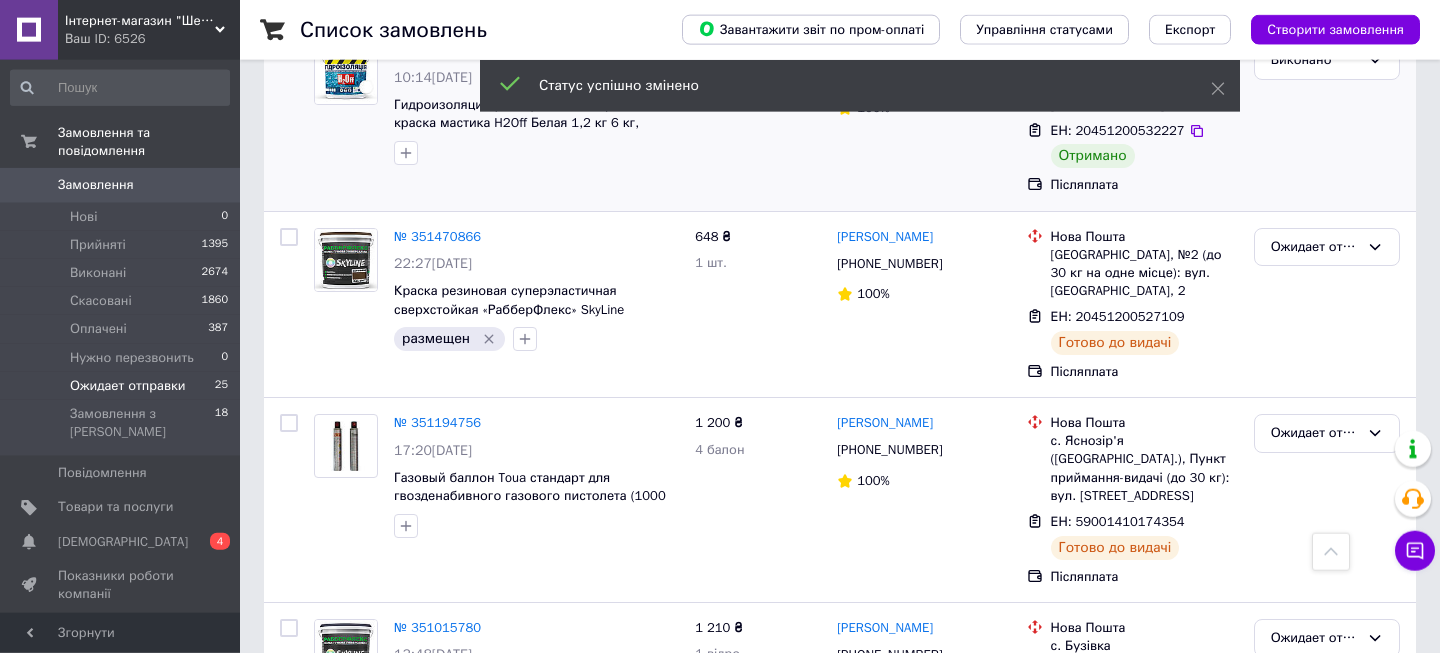 scroll, scrollTop: 3687, scrollLeft: 0, axis: vertical 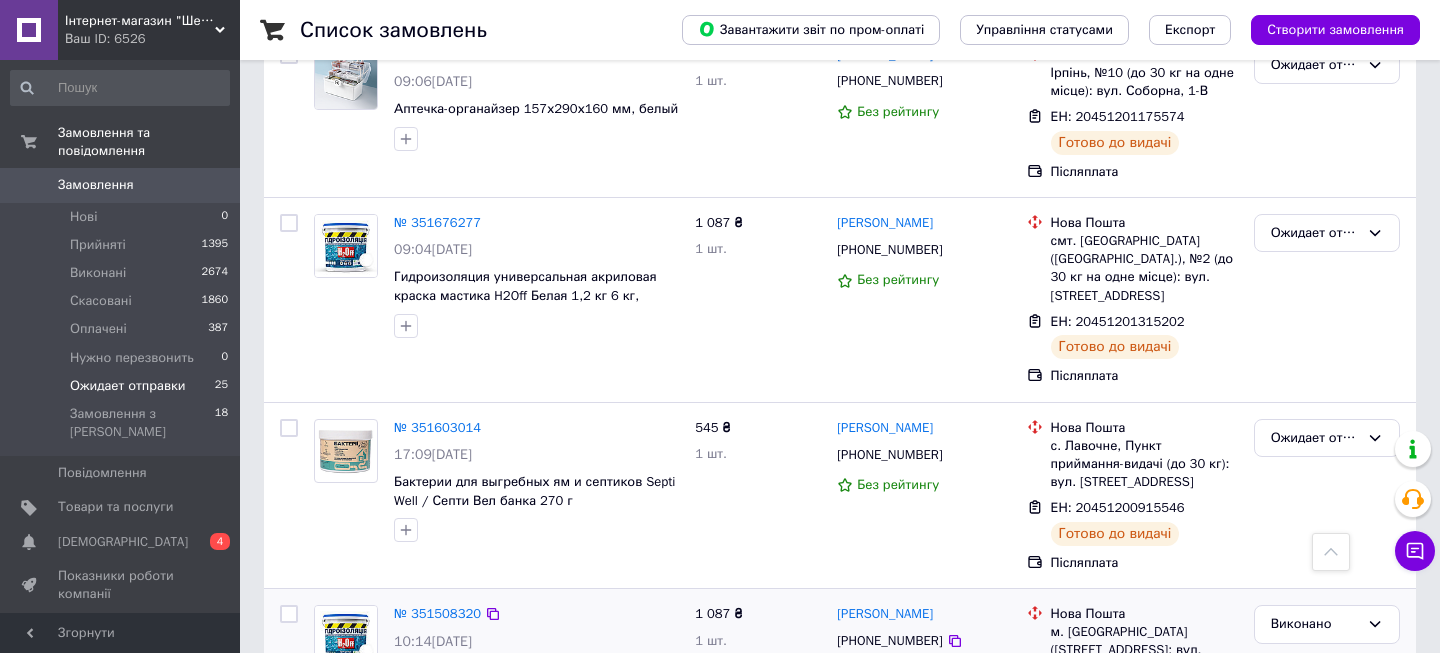 click on "Ожидает отправки" at bounding box center (128, 386) 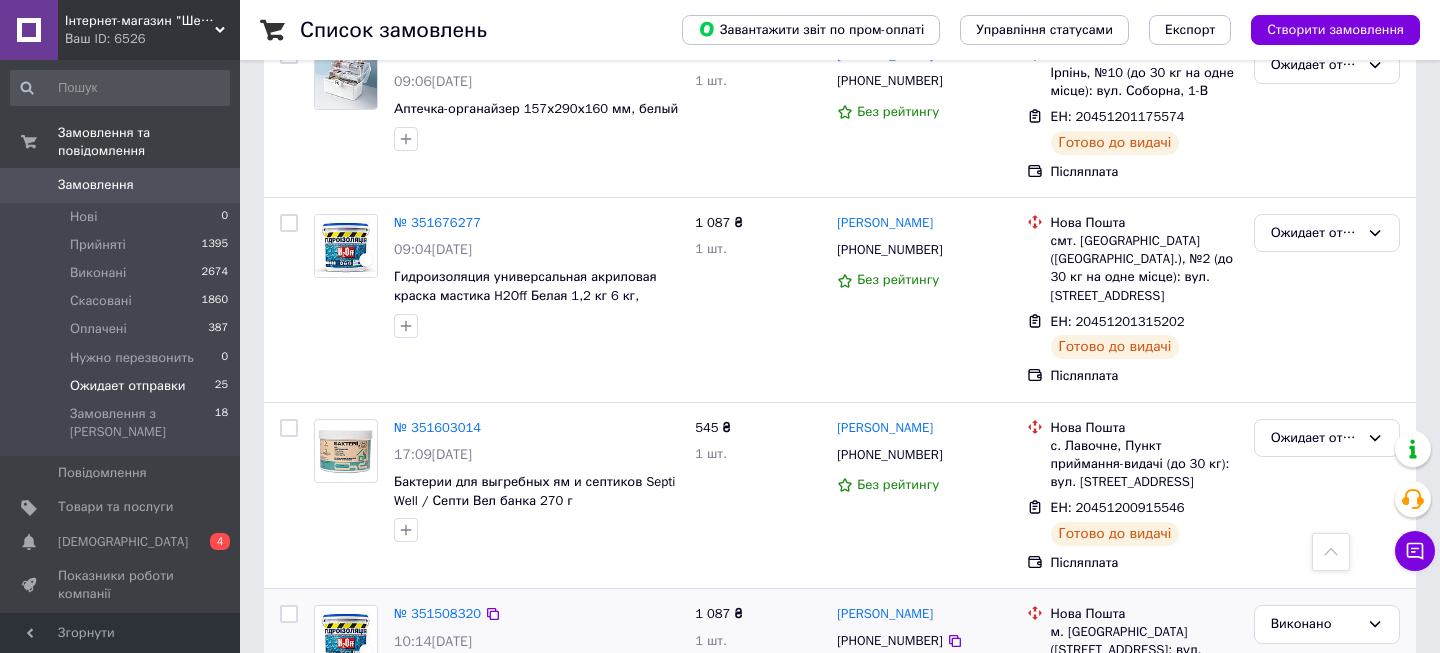 click on "Ожидает отправки" at bounding box center [128, 386] 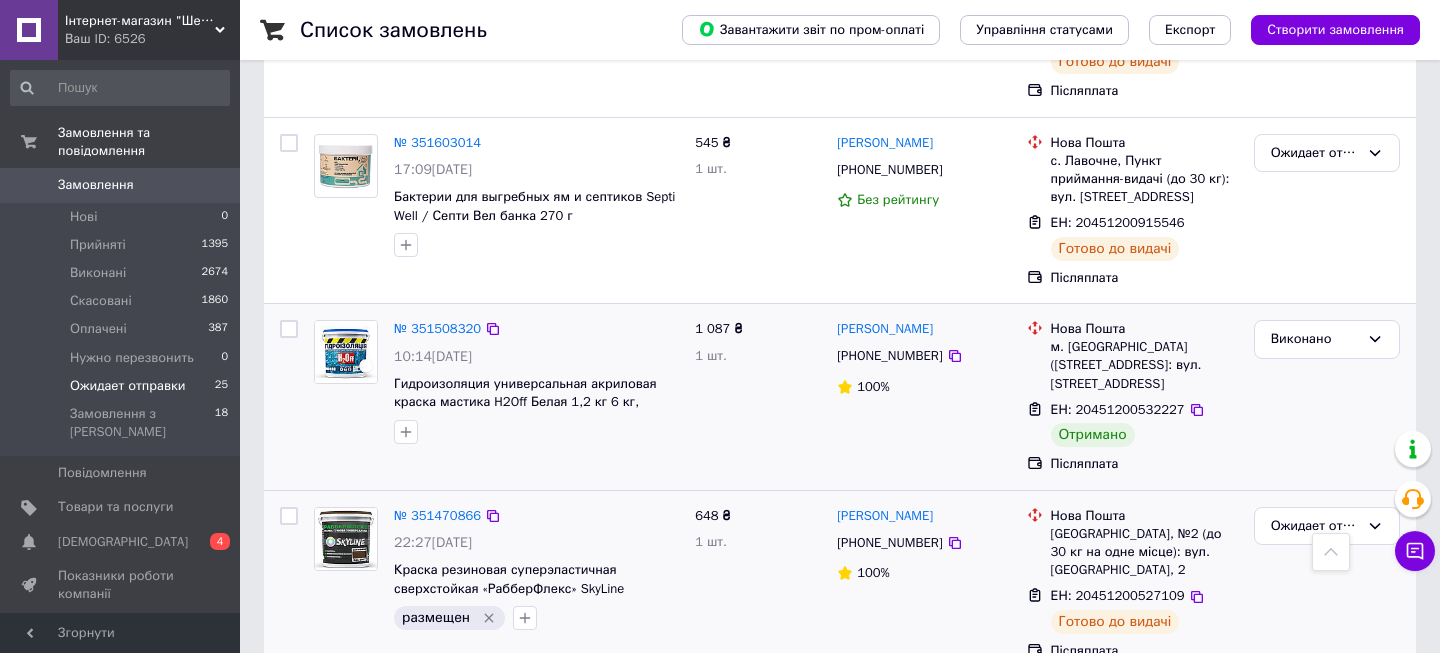 scroll, scrollTop: 3795, scrollLeft: 0, axis: vertical 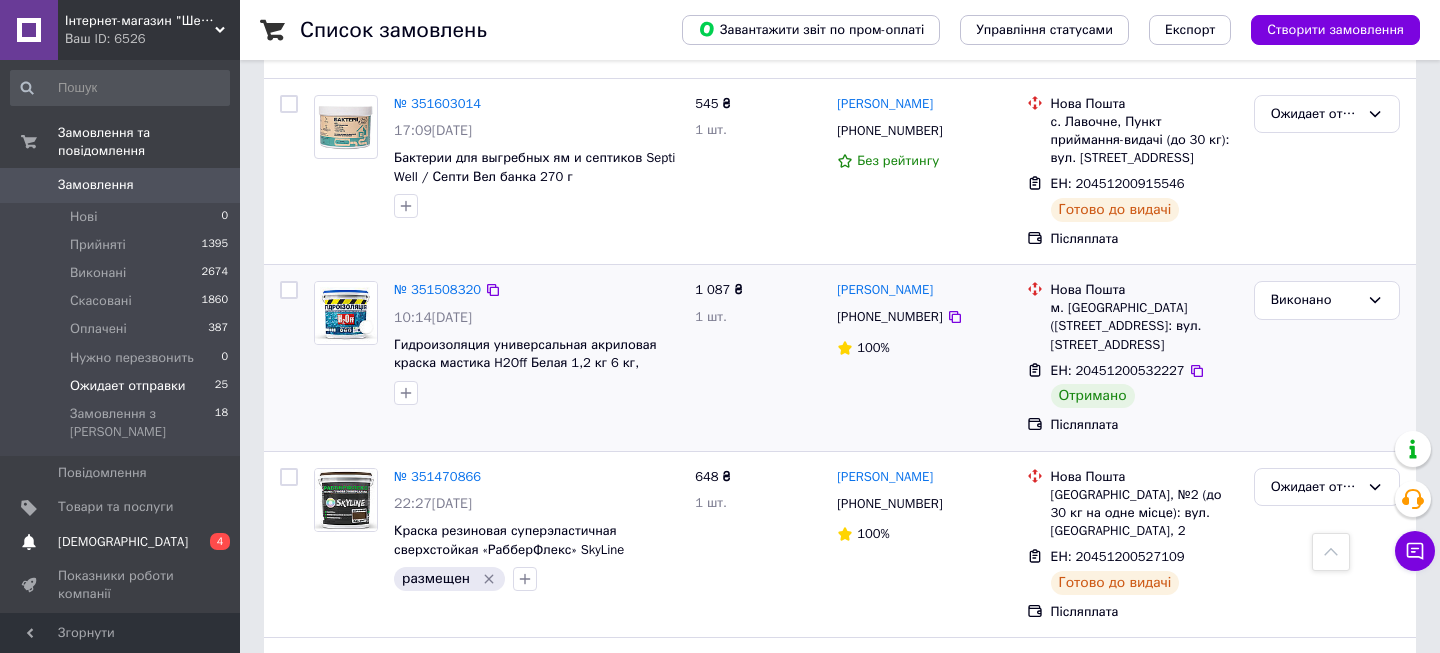 click on "[DEMOGRAPHIC_DATA]" at bounding box center [123, 542] 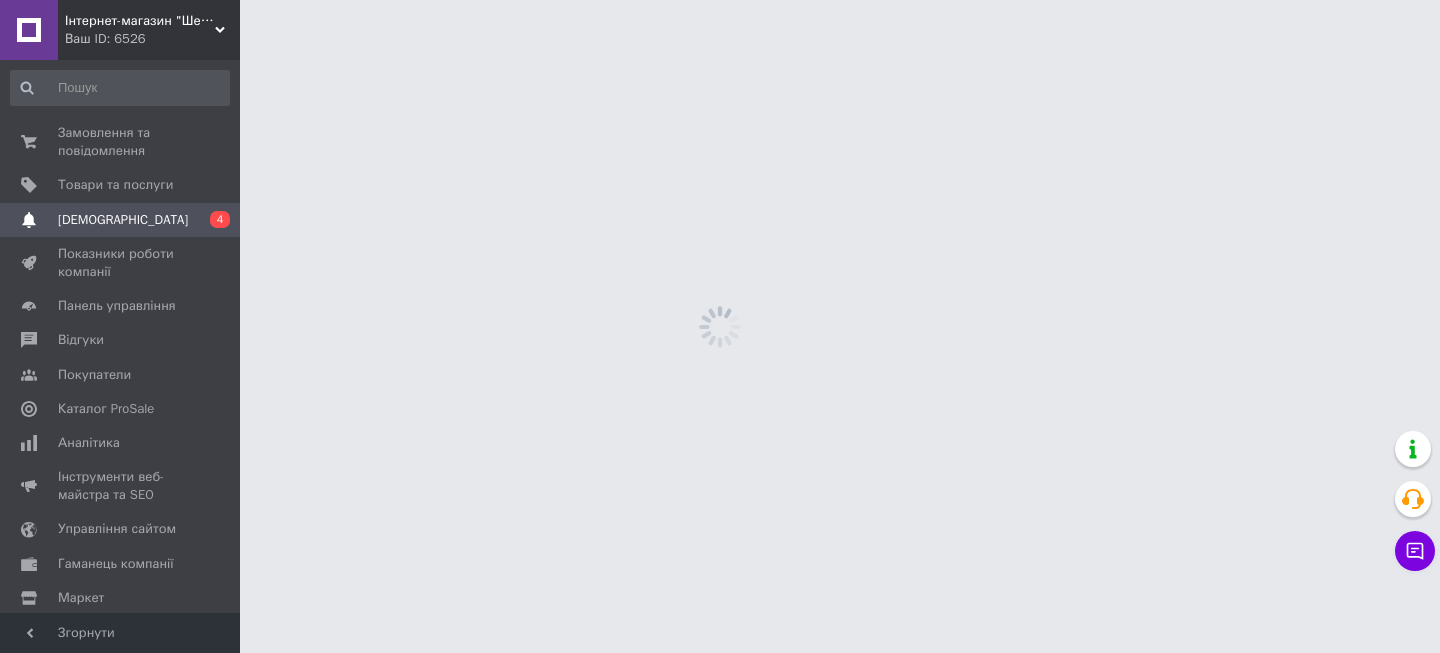 scroll, scrollTop: 0, scrollLeft: 0, axis: both 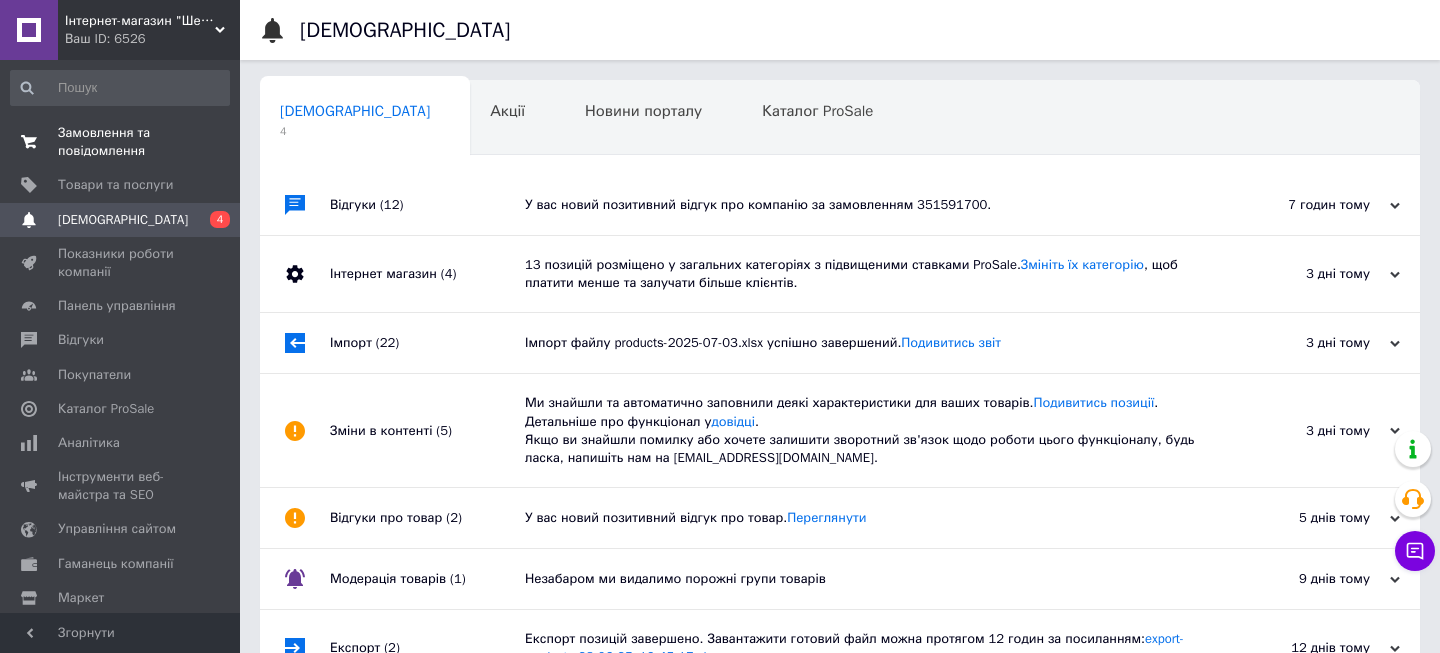 click on "Замовлення та повідомлення" at bounding box center (121, 142) 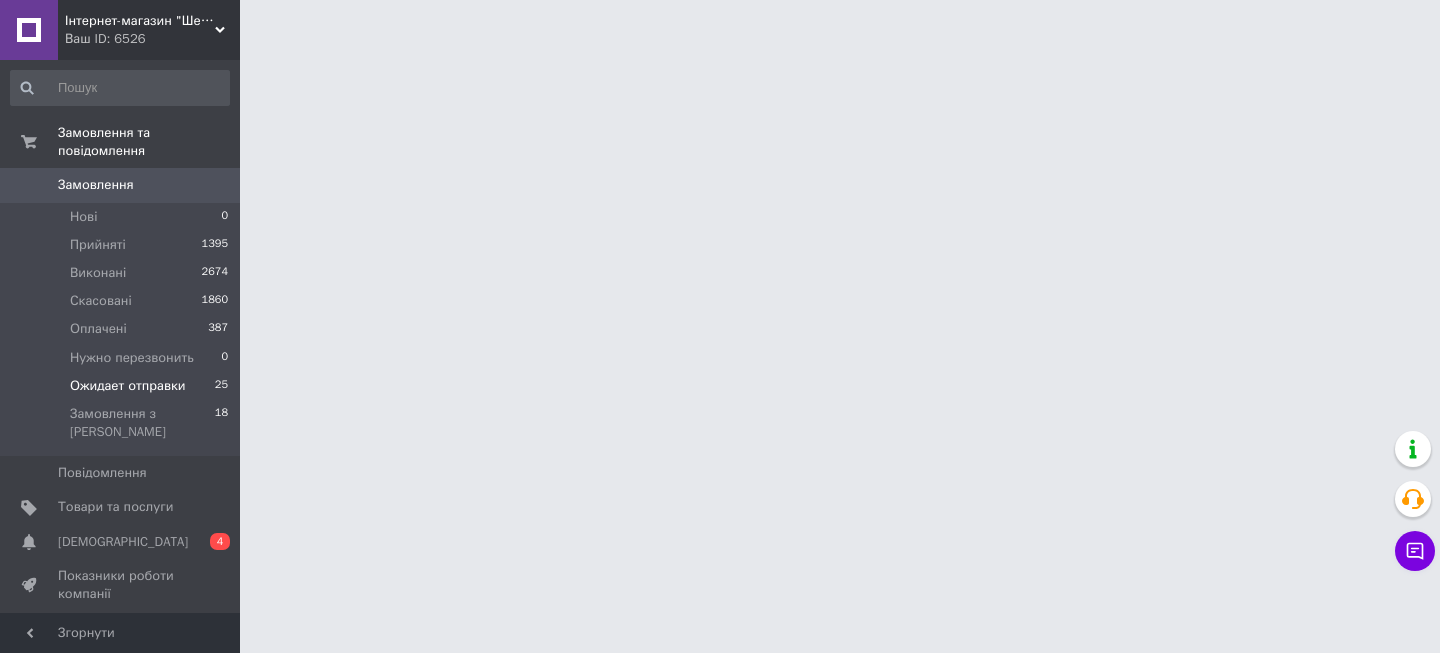 click on "Ожидает отправки" at bounding box center [128, 386] 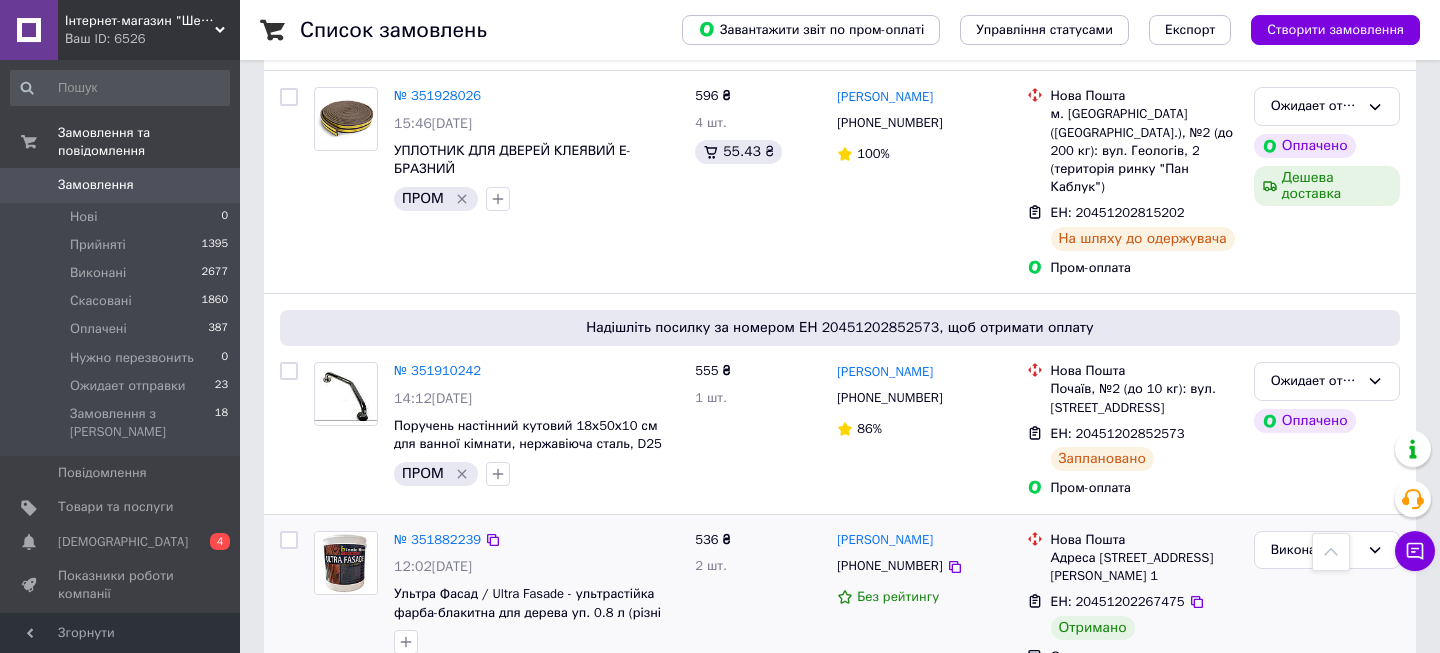 scroll, scrollTop: 1512, scrollLeft: 0, axis: vertical 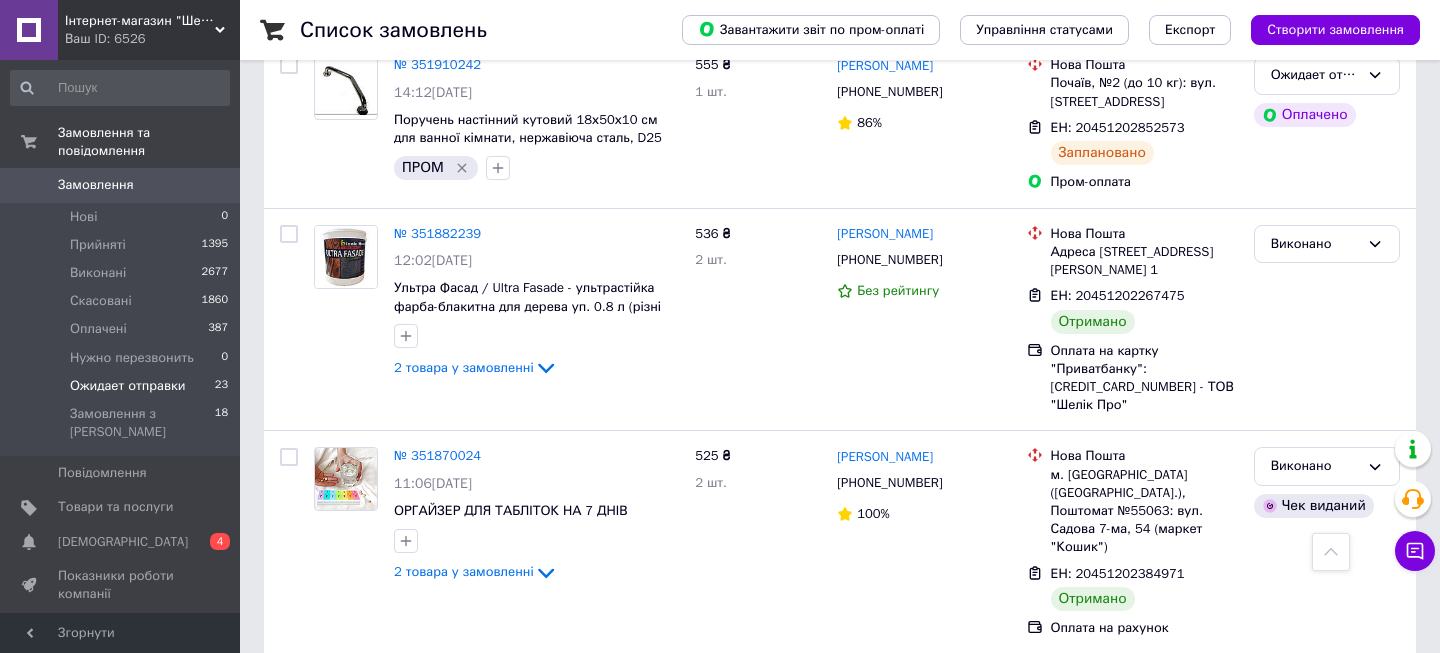 click on "Ожидает отправки" at bounding box center [128, 386] 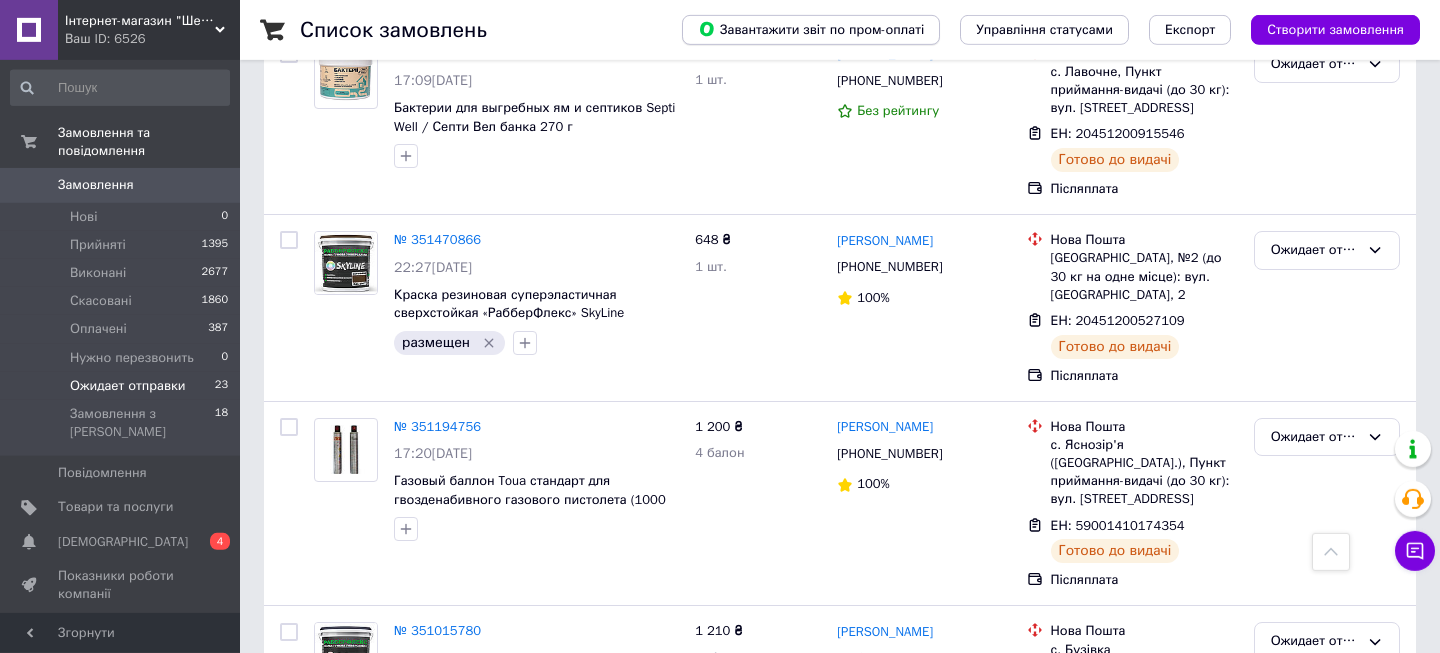 scroll, scrollTop: 3619, scrollLeft: 0, axis: vertical 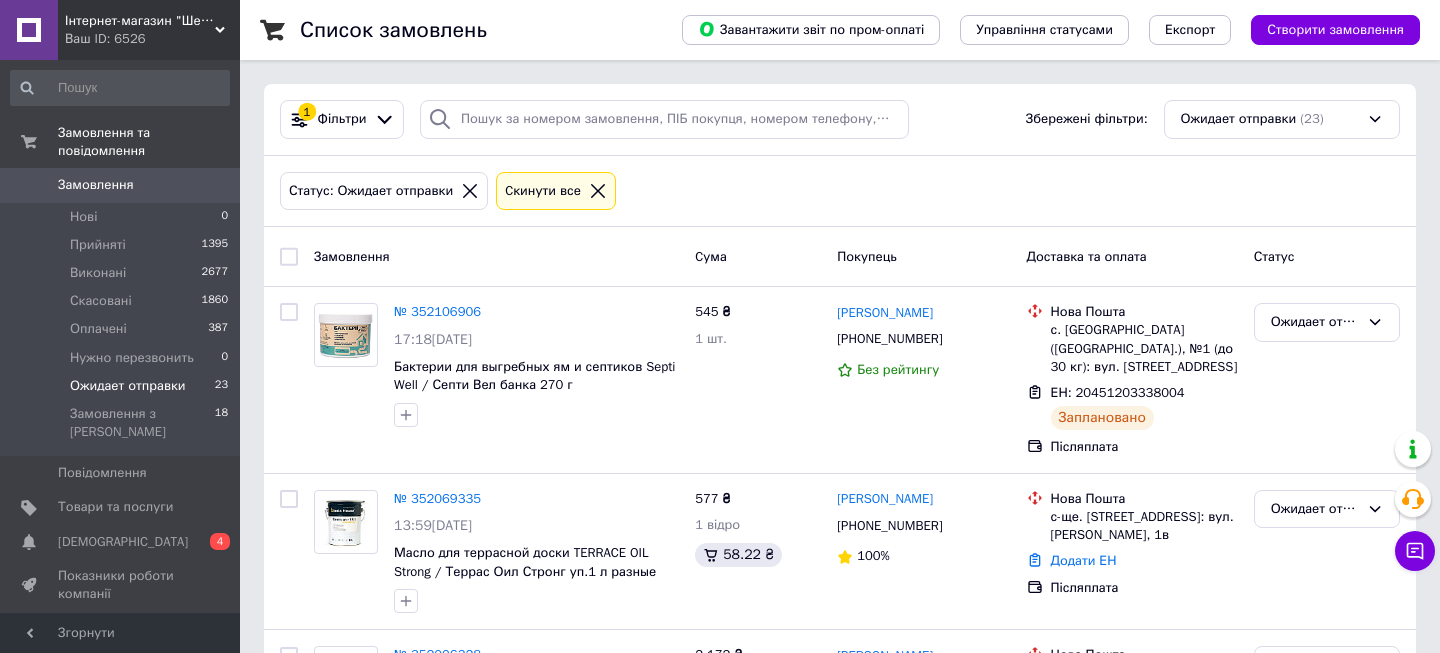 click on "Ожидает отправки 23" at bounding box center [120, 386] 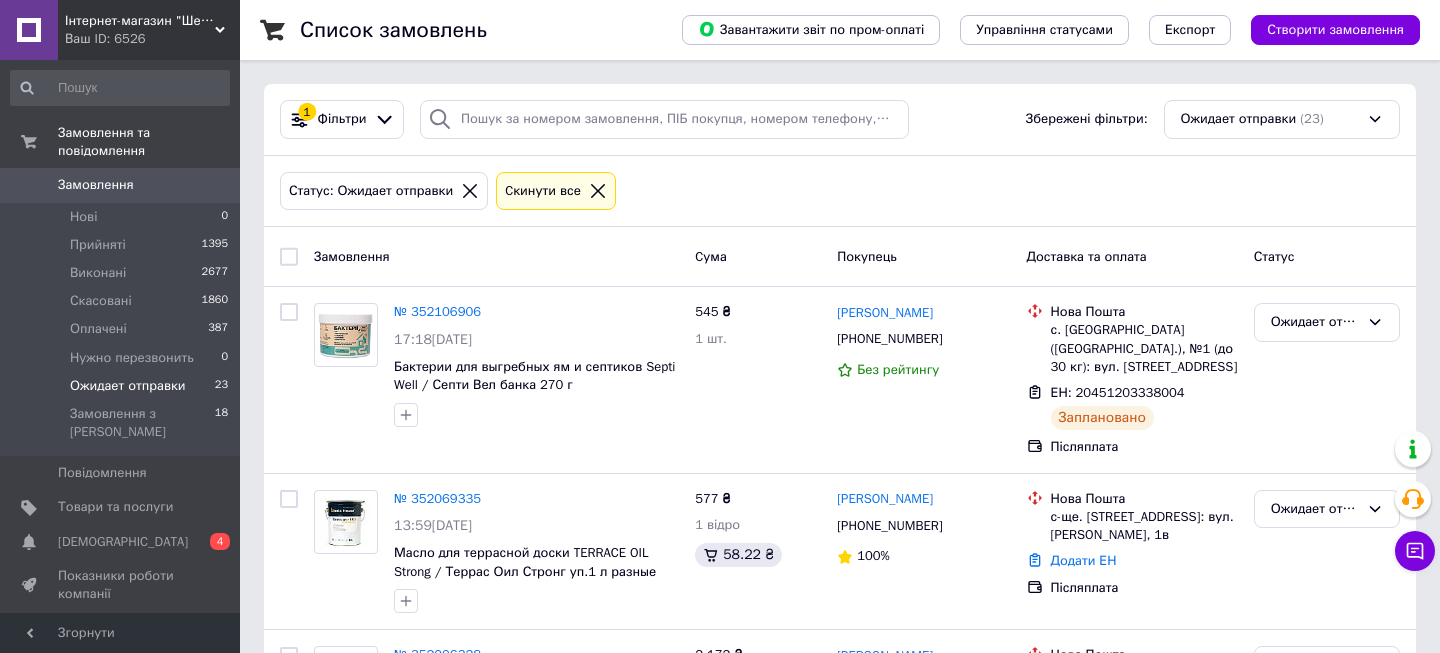 click on "Ваш ID: 6526" at bounding box center [152, 39] 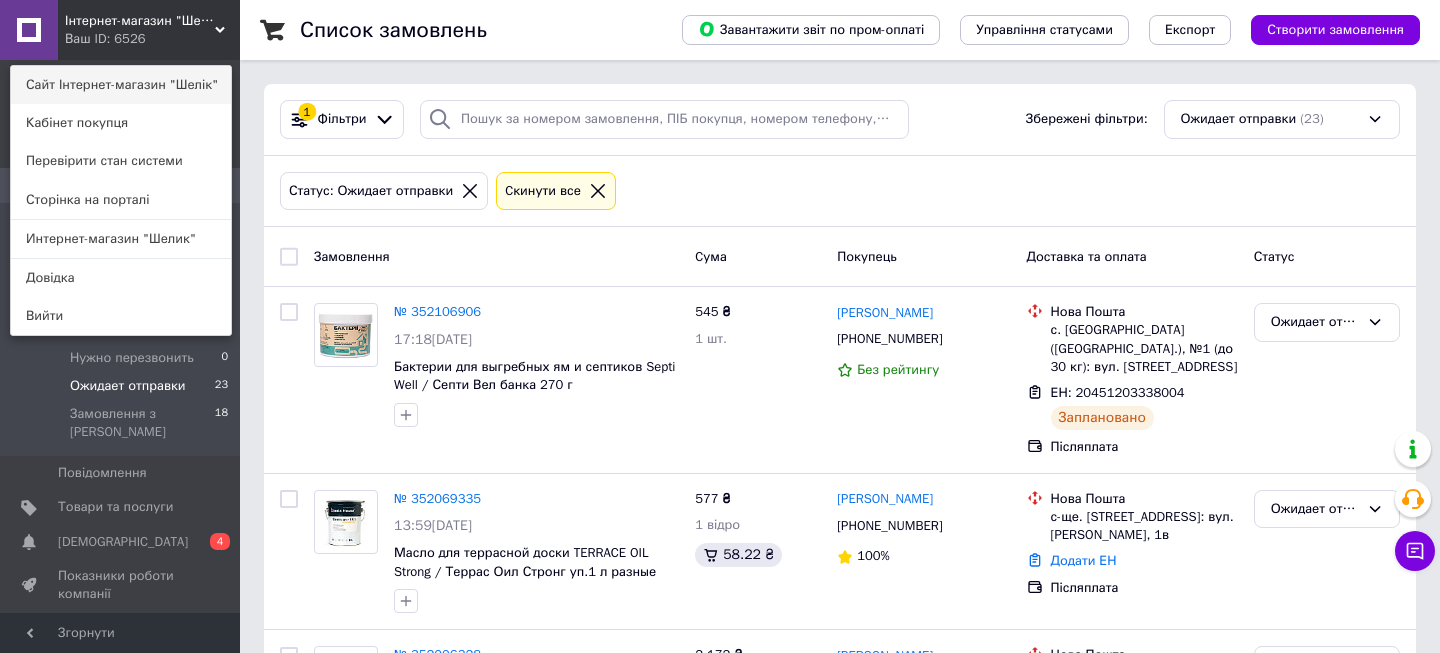 click on "Сайт Інтернет-магазин "Шелік"" at bounding box center (121, 85) 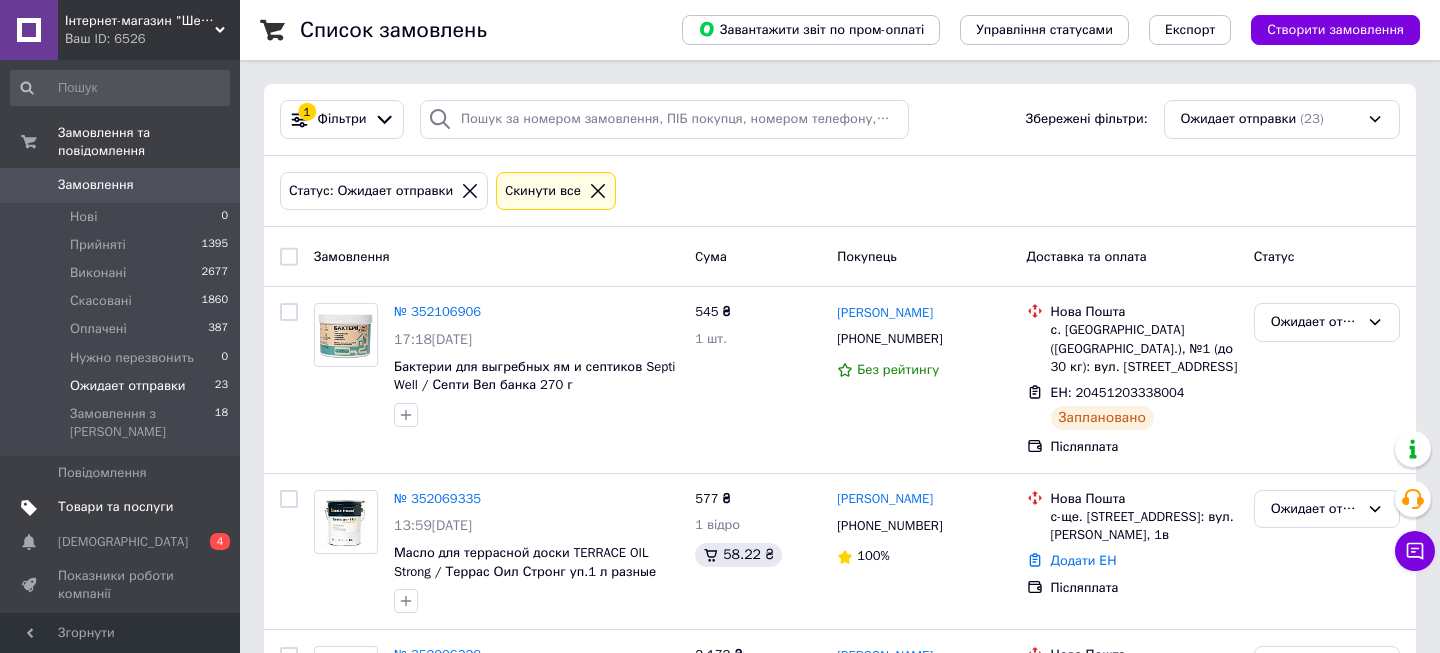 click on "Товари та послуги" at bounding box center (115, 507) 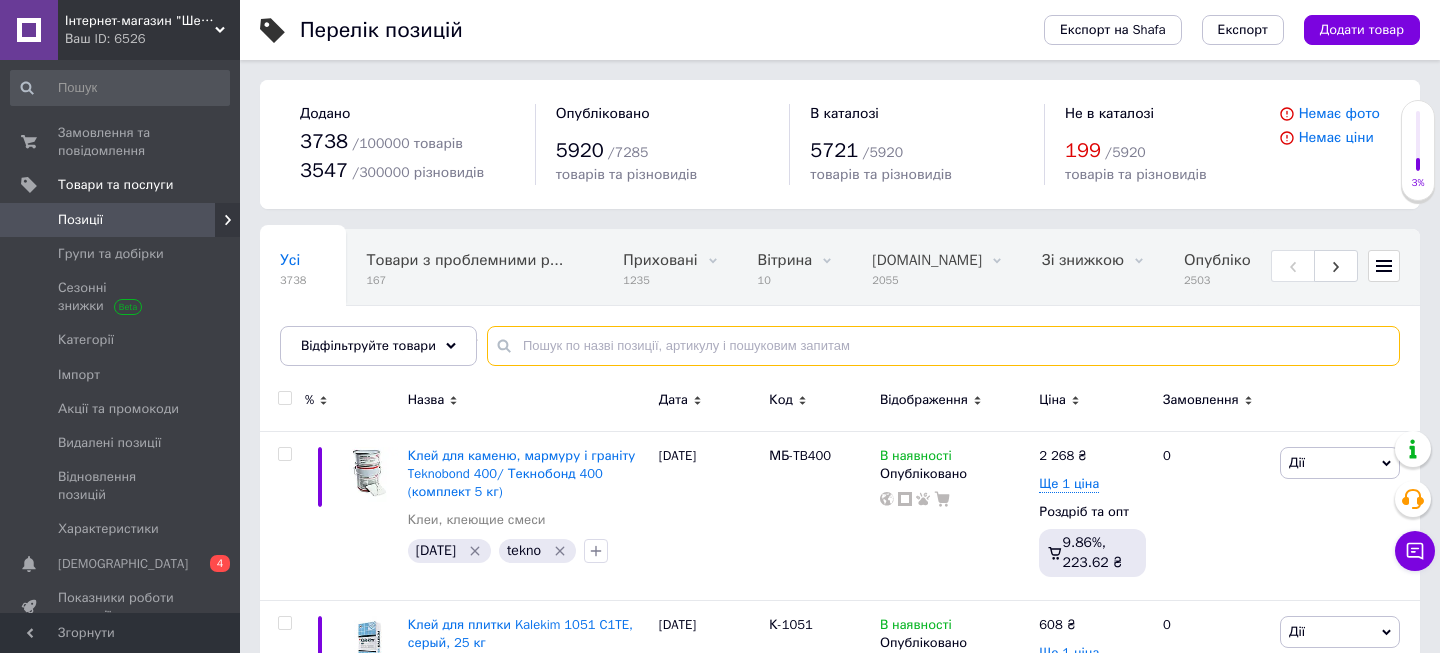 click at bounding box center [943, 346] 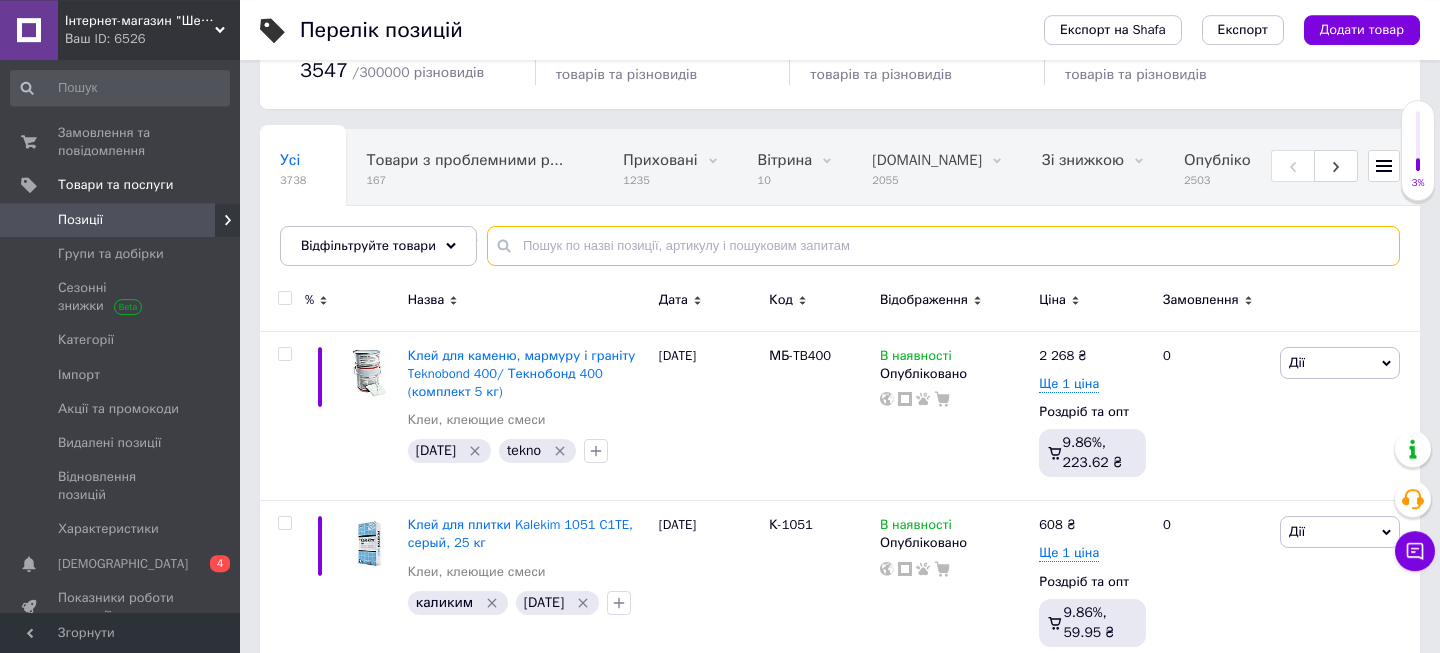 scroll, scrollTop: 216, scrollLeft: 0, axis: vertical 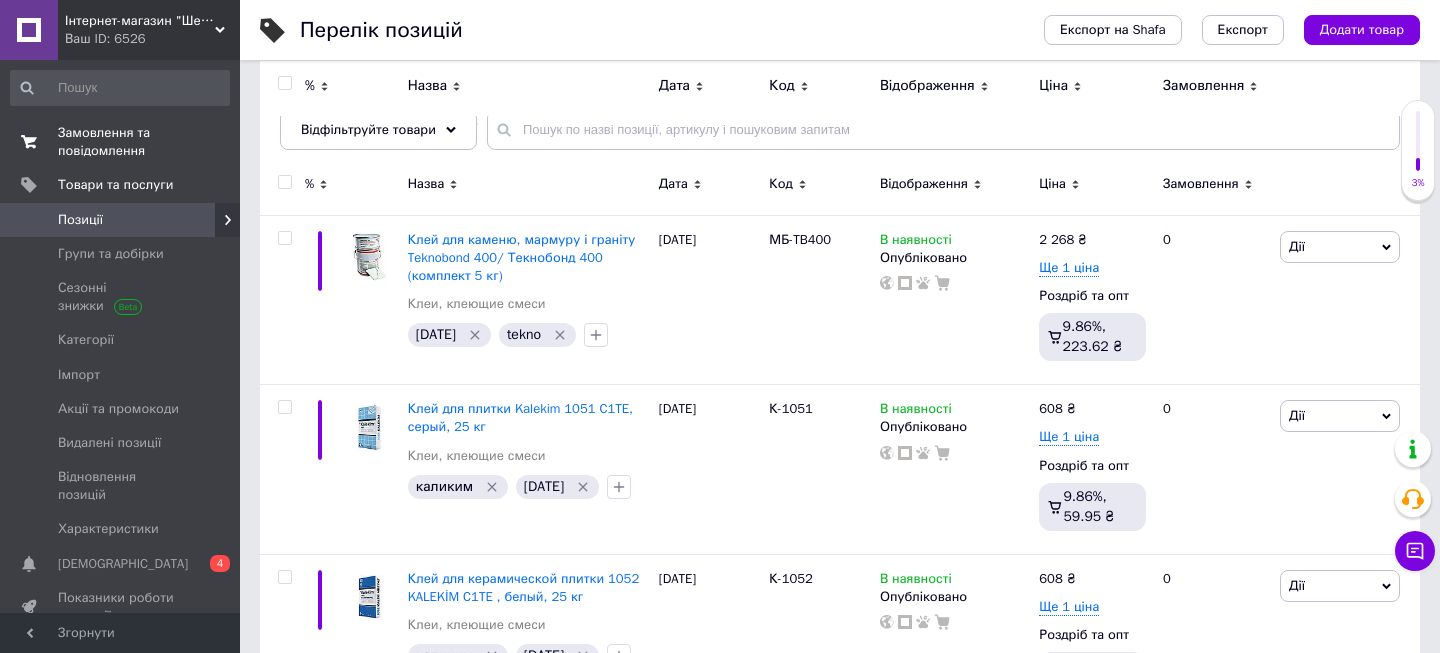 drag, startPoint x: 99, startPoint y: 151, endPoint x: 103, endPoint y: 140, distance: 11.7046995 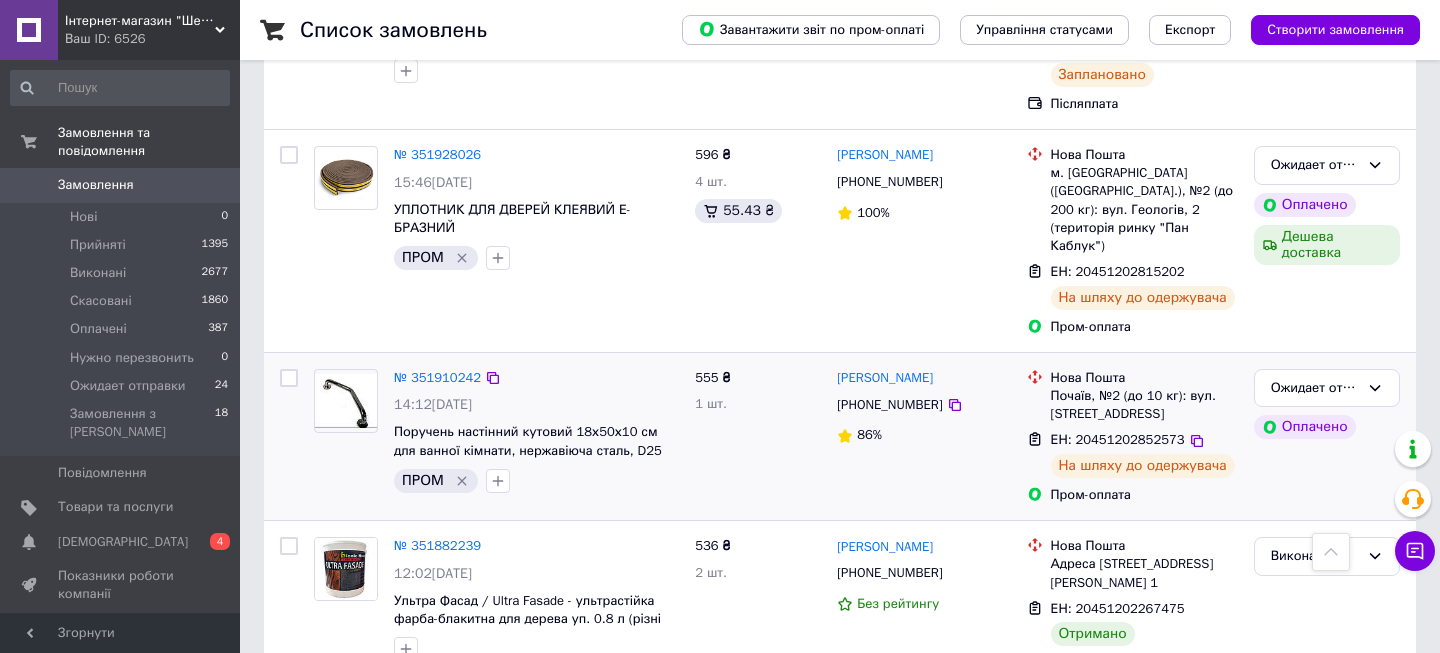 scroll, scrollTop: 1620, scrollLeft: 0, axis: vertical 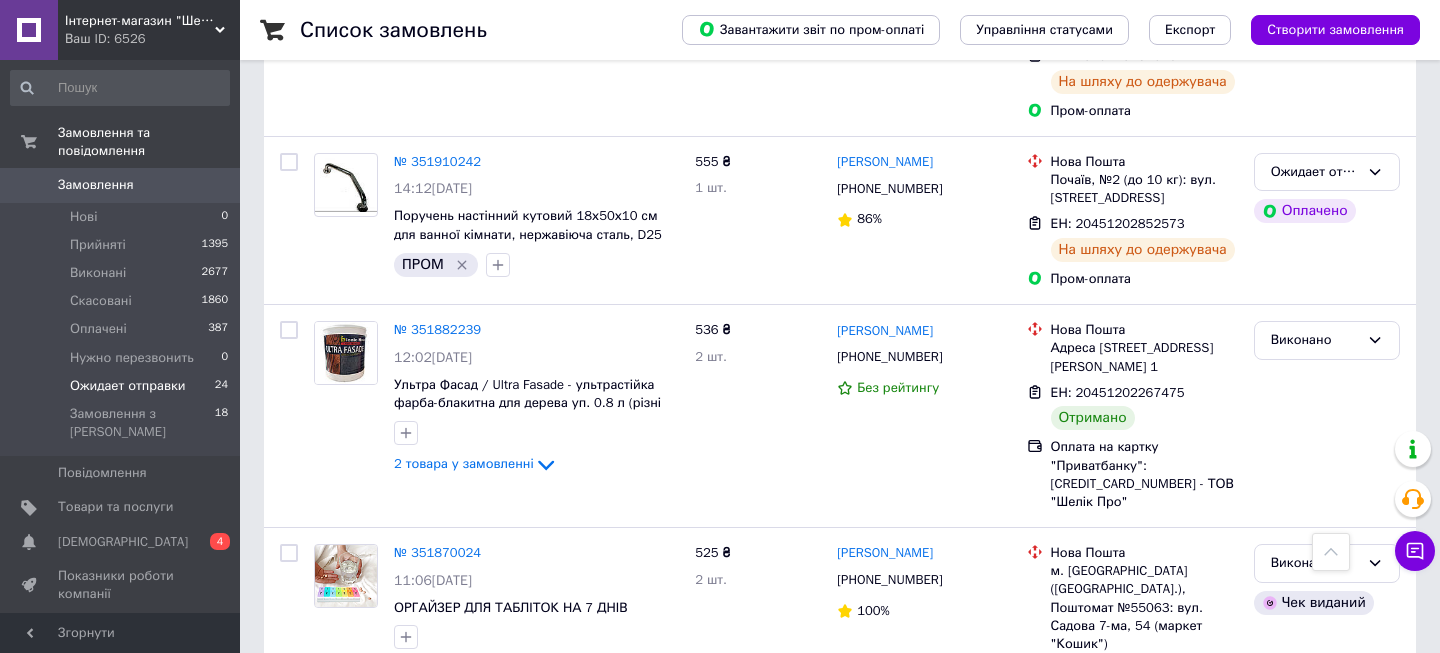 click on "Ожидает отправки" at bounding box center [128, 386] 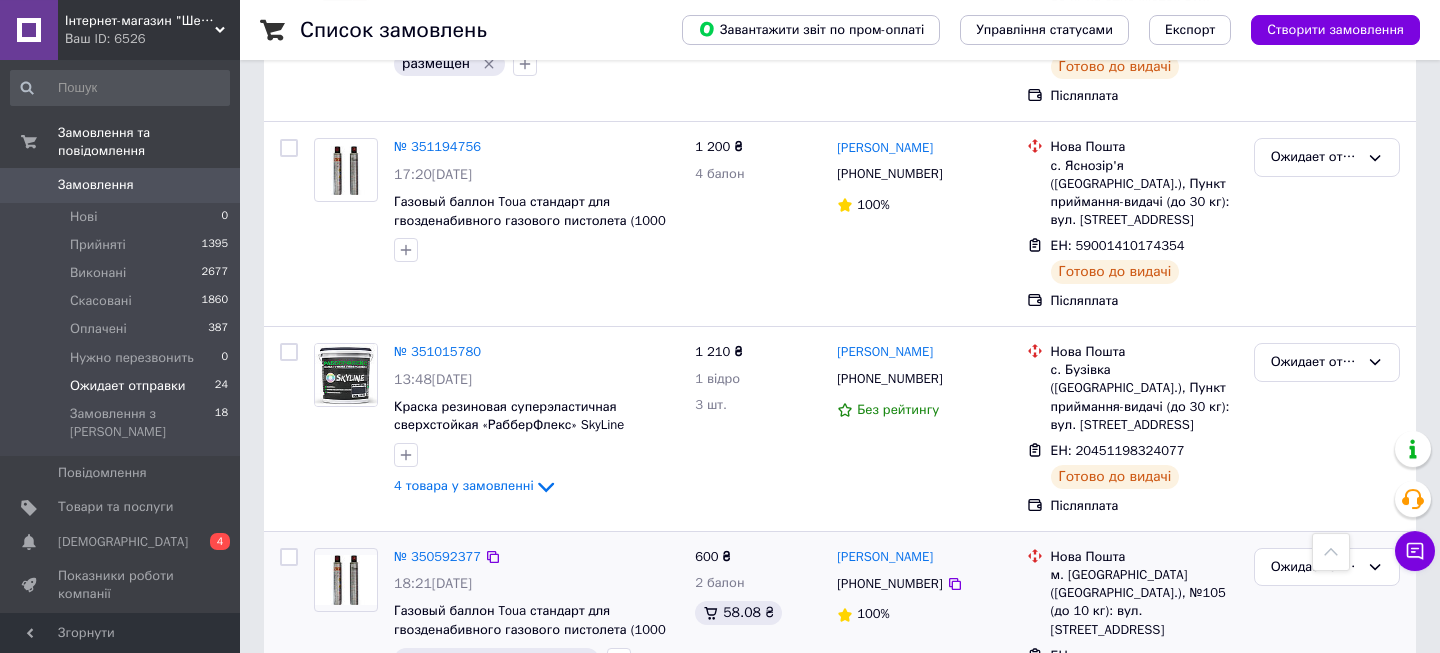 scroll, scrollTop: 4130, scrollLeft: 0, axis: vertical 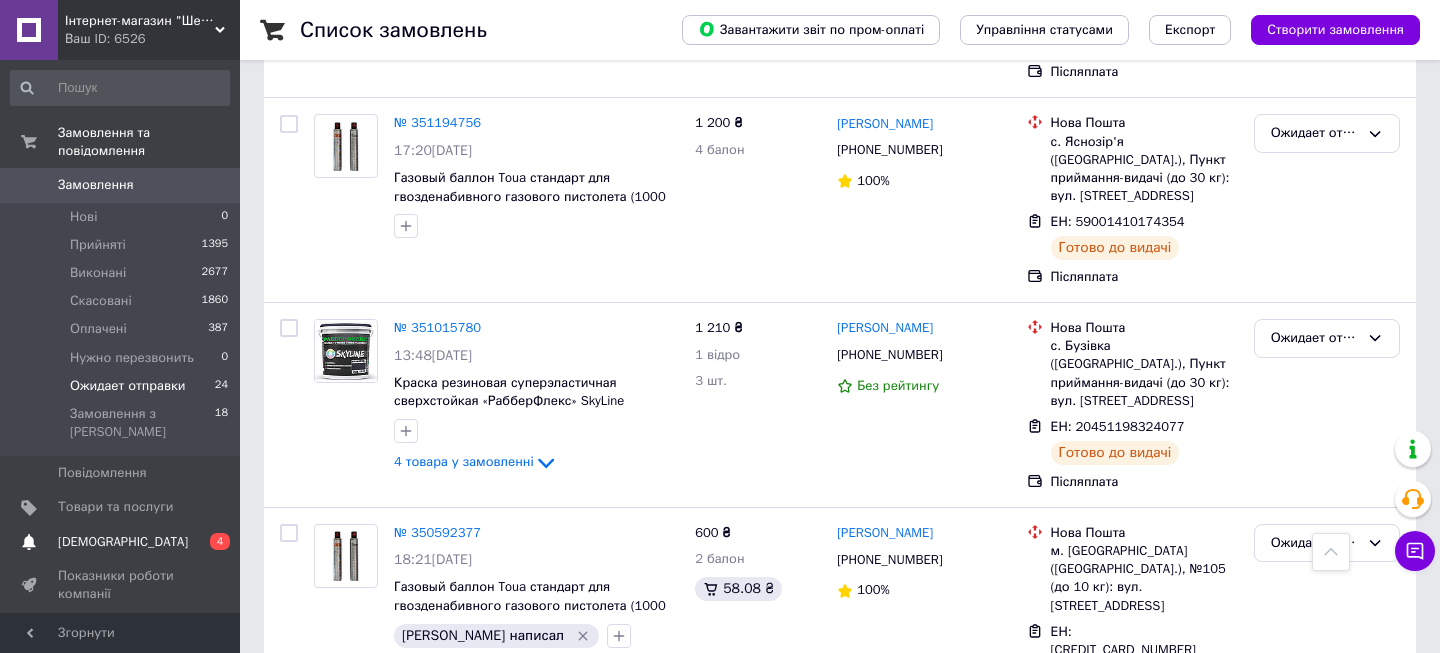 click on "[DEMOGRAPHIC_DATA]" at bounding box center [123, 542] 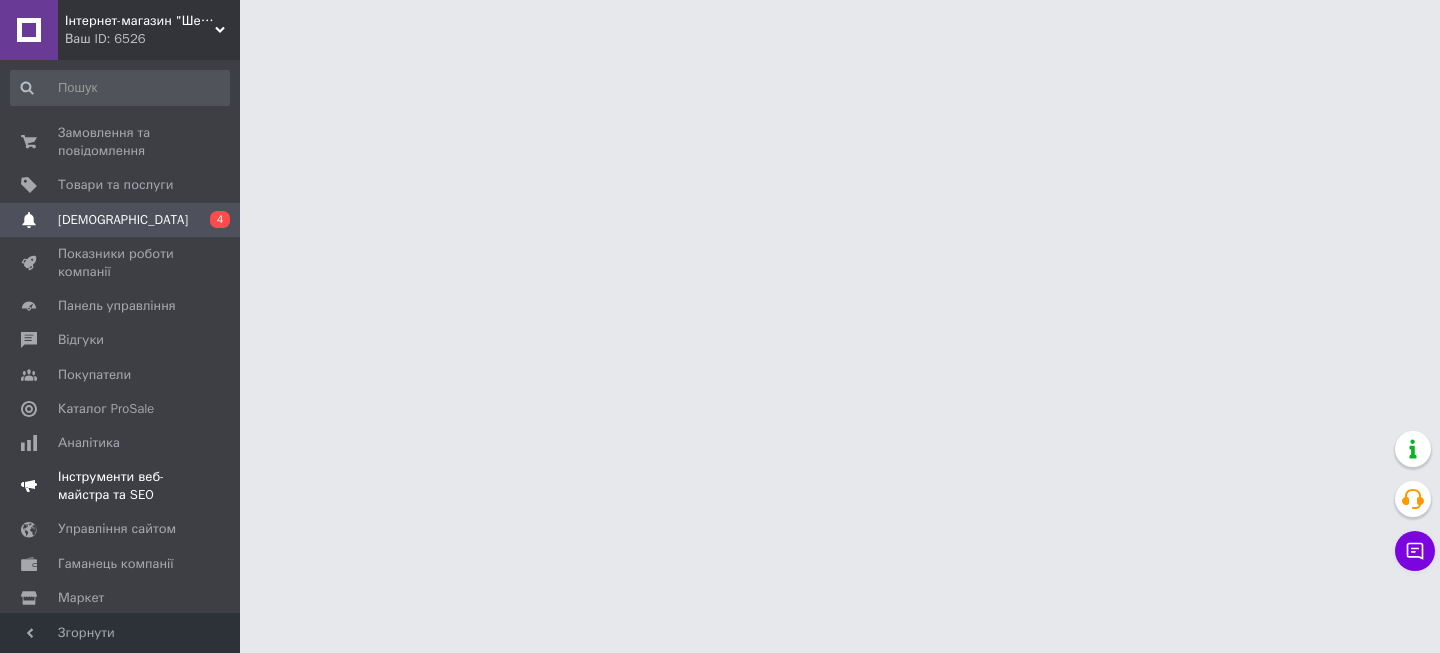scroll, scrollTop: 0, scrollLeft: 0, axis: both 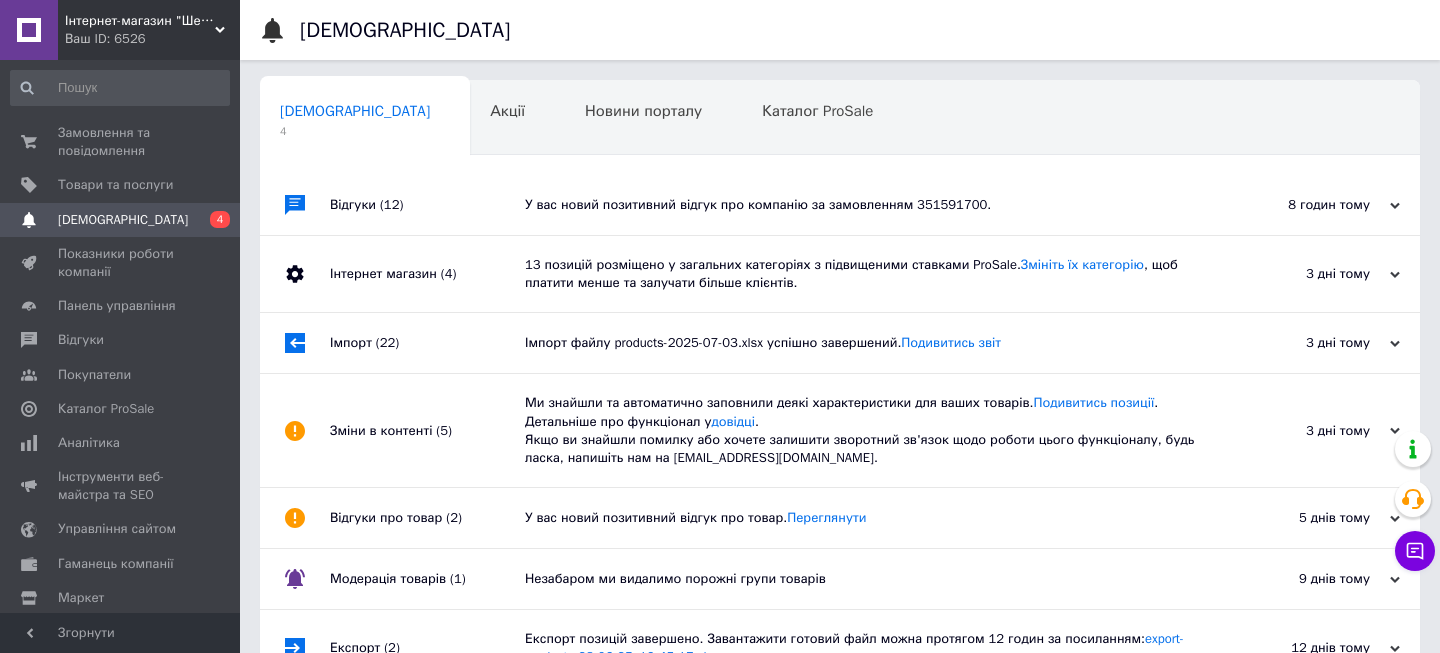 click on "[DEMOGRAPHIC_DATA] 0 4" at bounding box center [120, 220] 